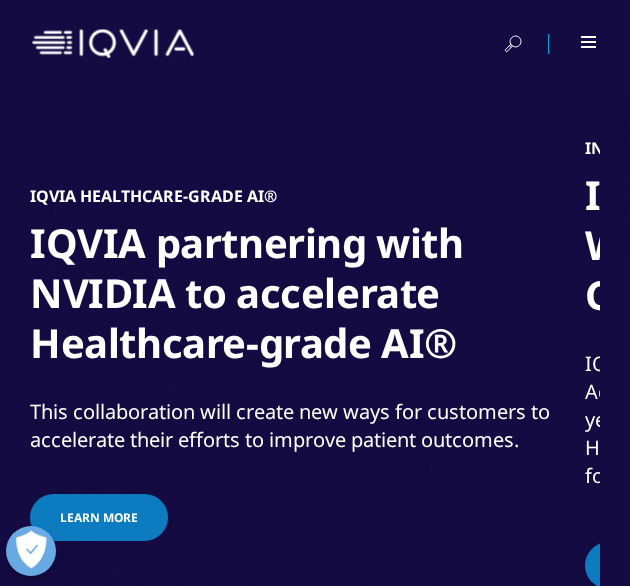 click 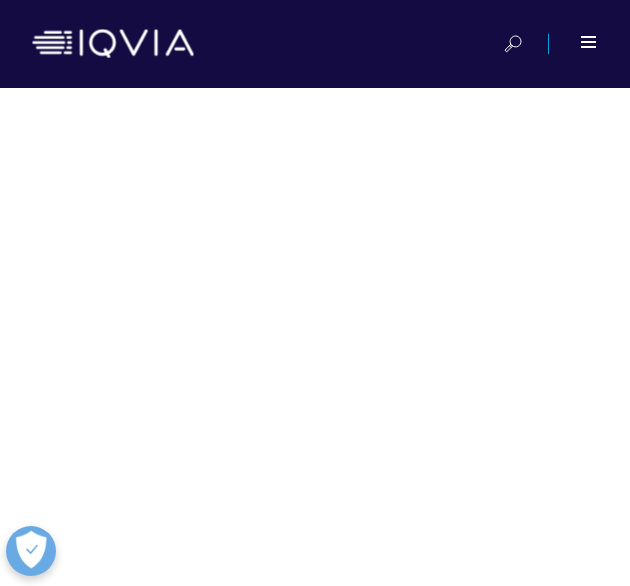 scroll, scrollTop: 0, scrollLeft: 0, axis: both 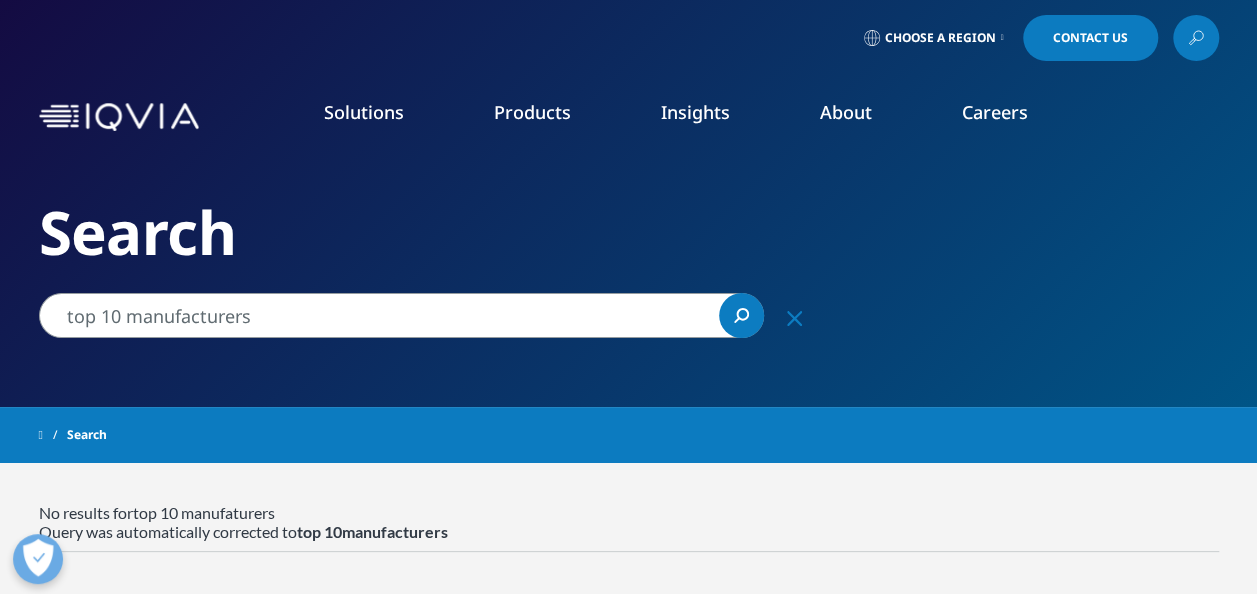 click on "top 10 manufacturers" at bounding box center (401, 315) 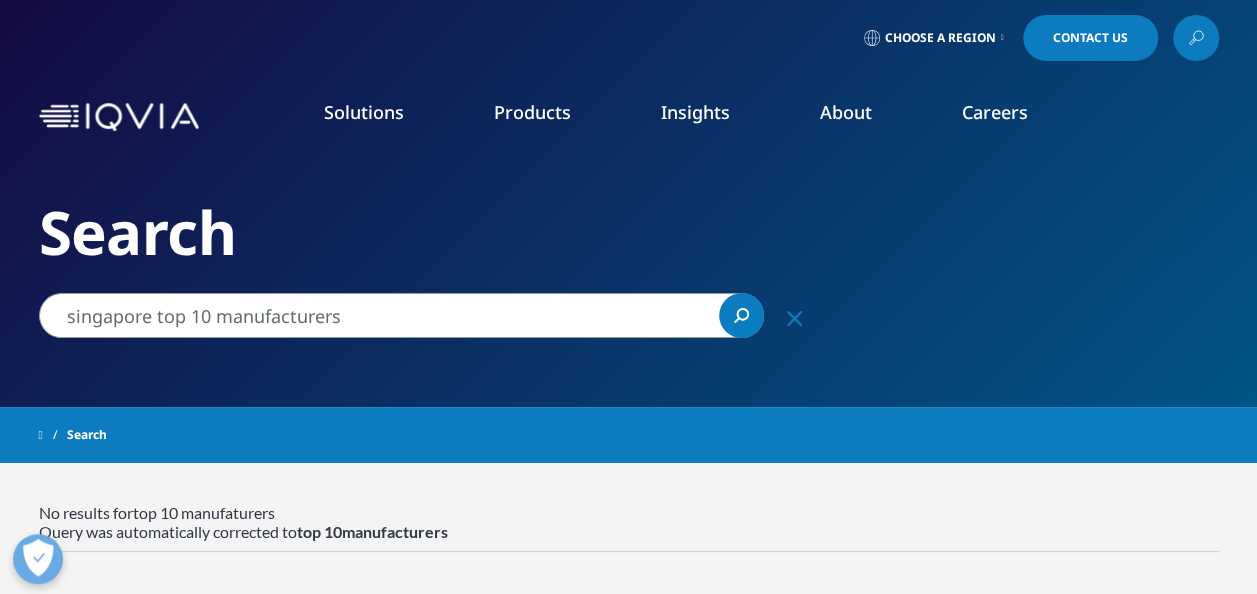 type on "singapore top 10 manufacturers" 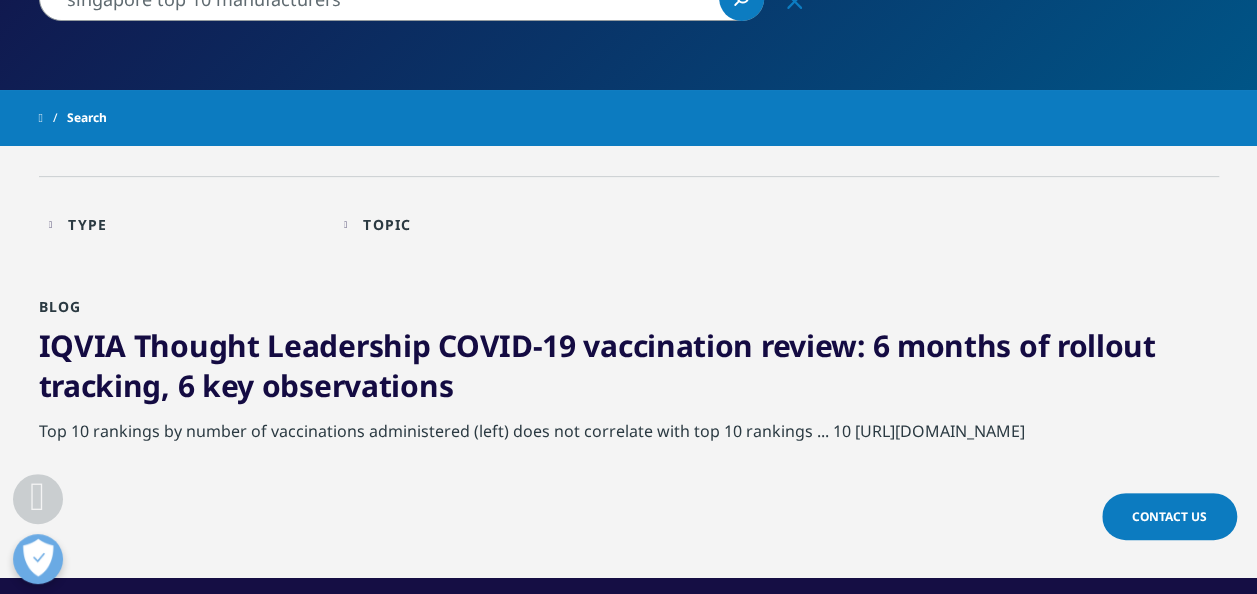 scroll, scrollTop: 300, scrollLeft: 0, axis: vertical 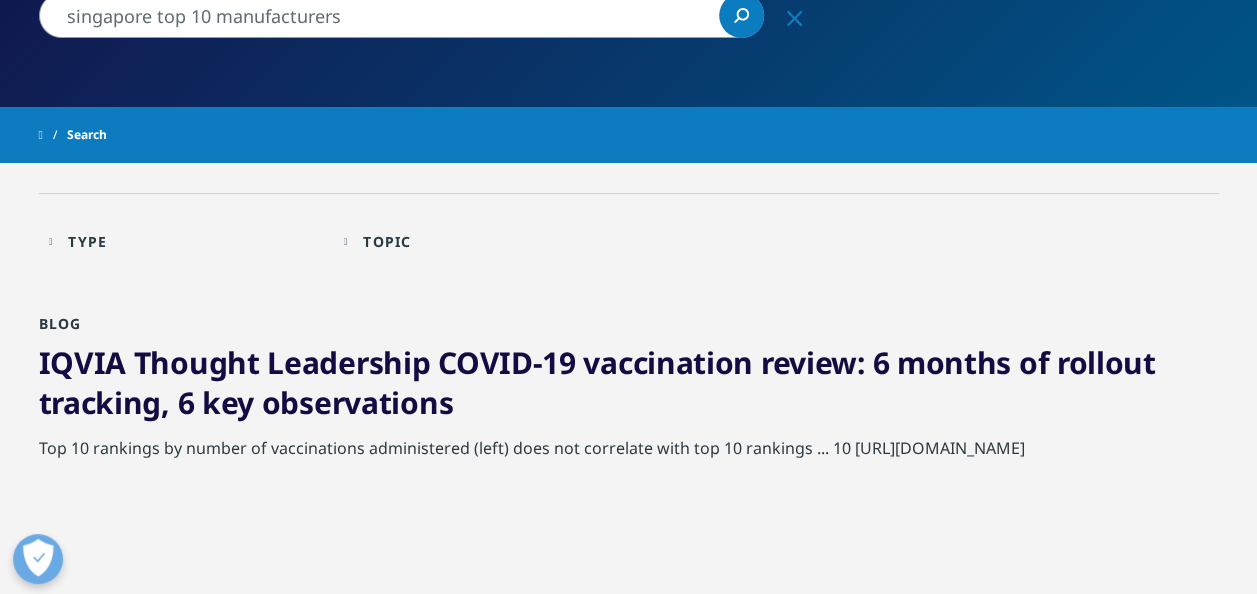 click on "IQVIA Thought Leadership COVID-19 vaccination review: 6 months of rollout tracking, 6 key observations" at bounding box center [597, 382] 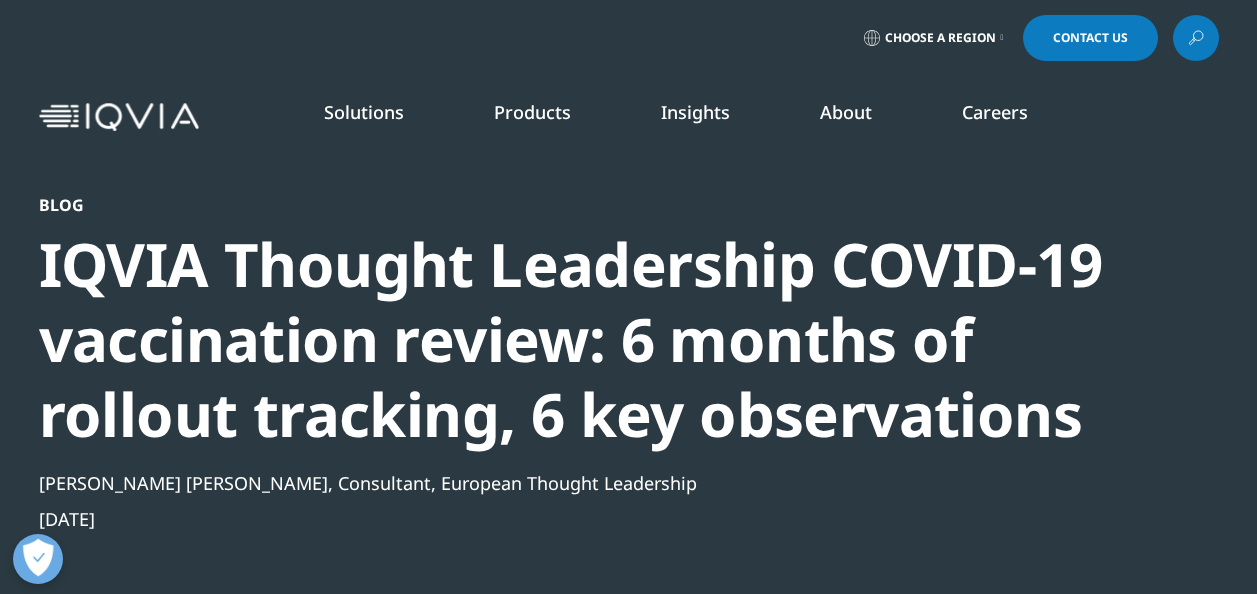 scroll, scrollTop: 0, scrollLeft: 0, axis: both 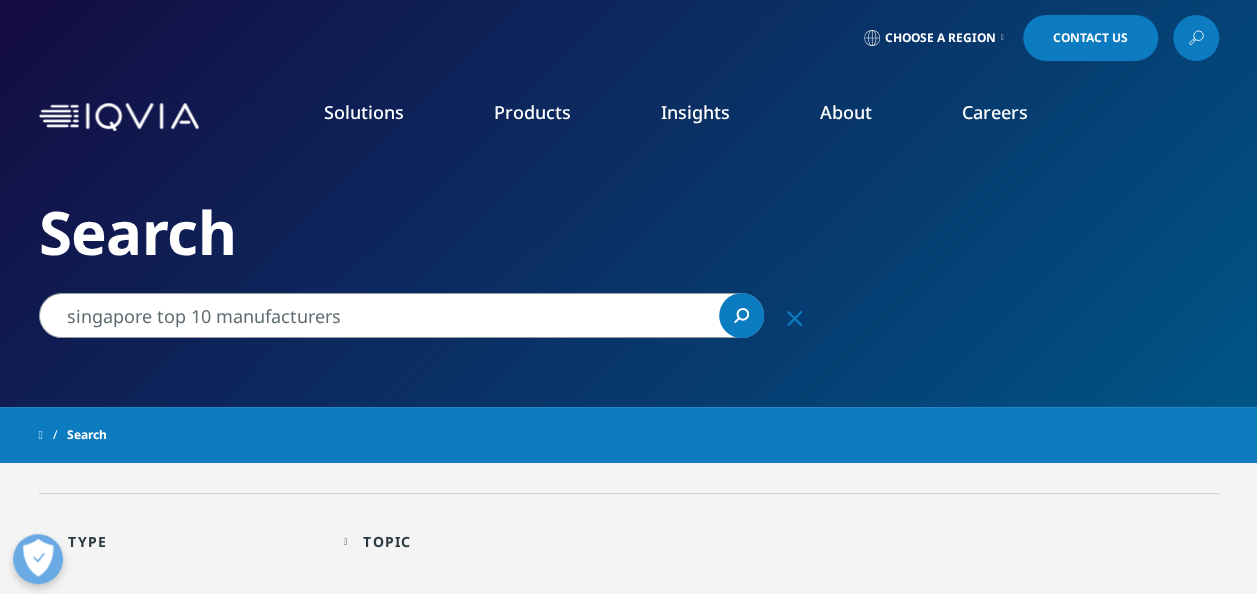 click on "singapore top 10 manufacturers" at bounding box center (401, 315) 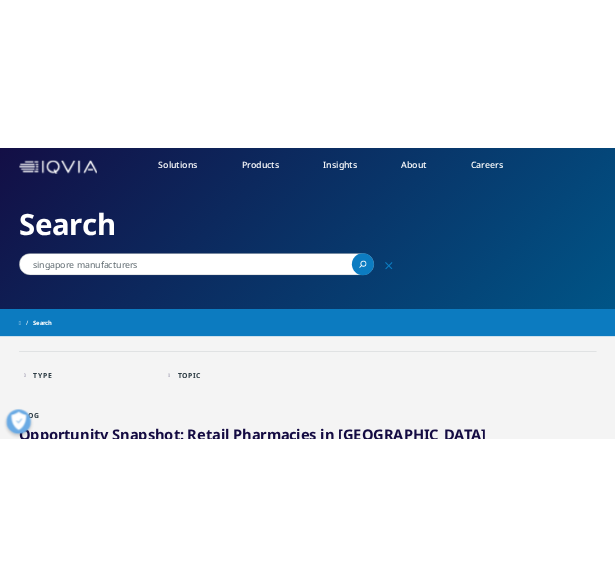 scroll, scrollTop: 0, scrollLeft: 0, axis: both 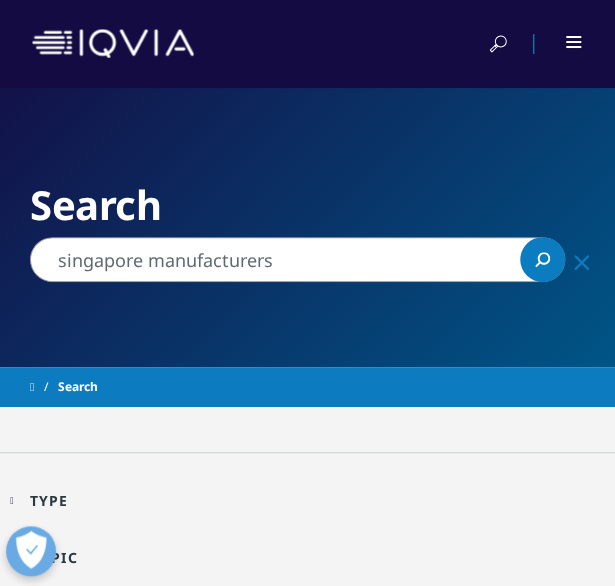 click on "singapore manufacturers" at bounding box center [297, 259] 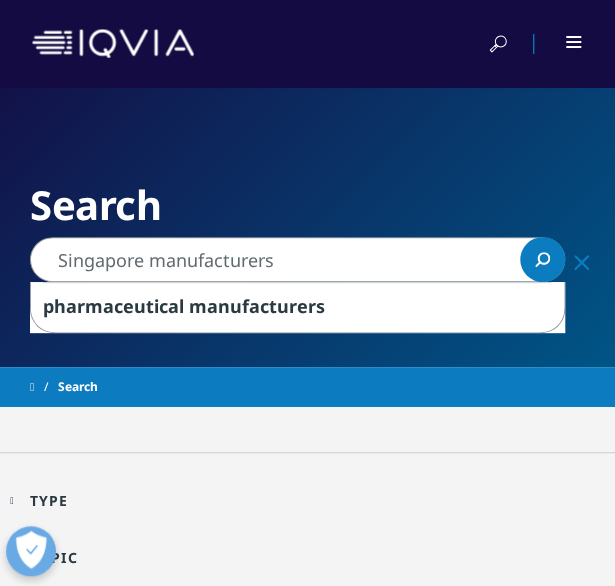 drag, startPoint x: 305, startPoint y: 255, endPoint x: 152, endPoint y: 255, distance: 153 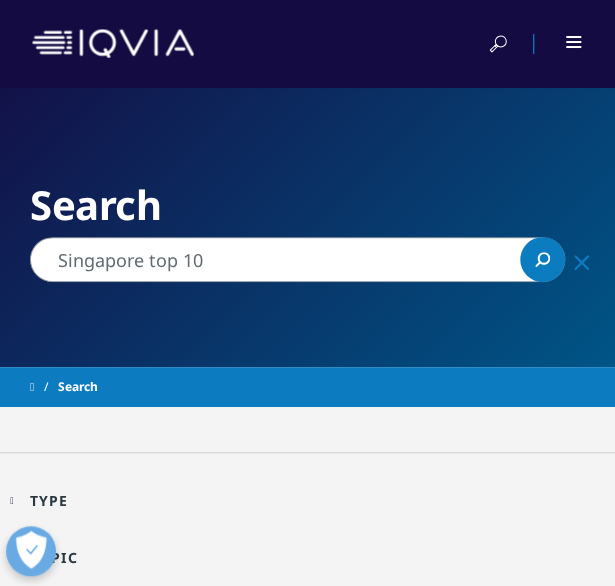 type on "Singapore top 10" 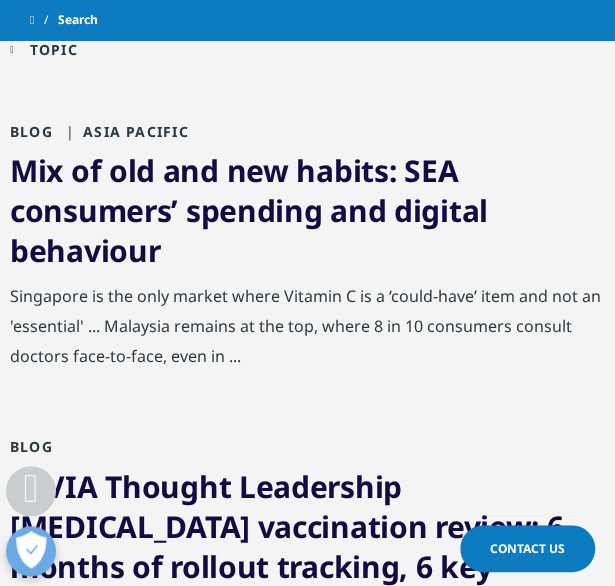 scroll, scrollTop: 500, scrollLeft: 0, axis: vertical 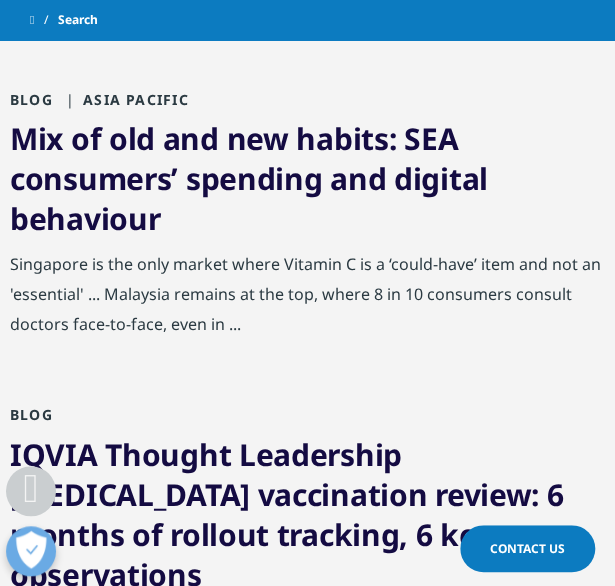 click on "Mix of old and new habits: SEA consumers’ spending and digital behaviour" at bounding box center (249, 178) 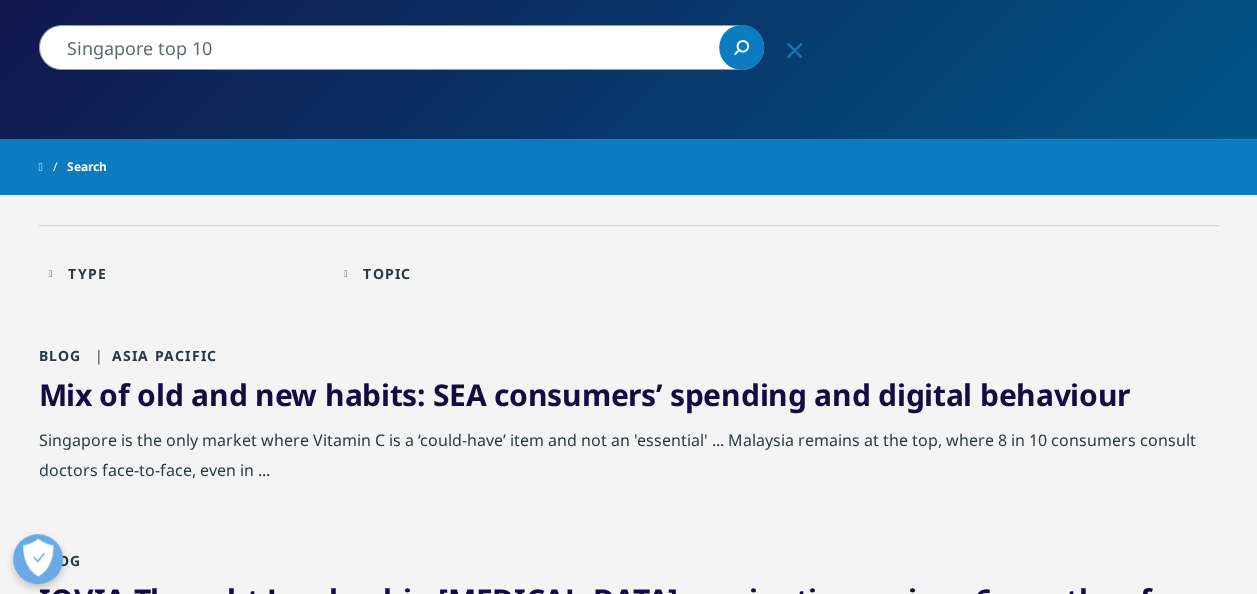 scroll, scrollTop: 300, scrollLeft: 0, axis: vertical 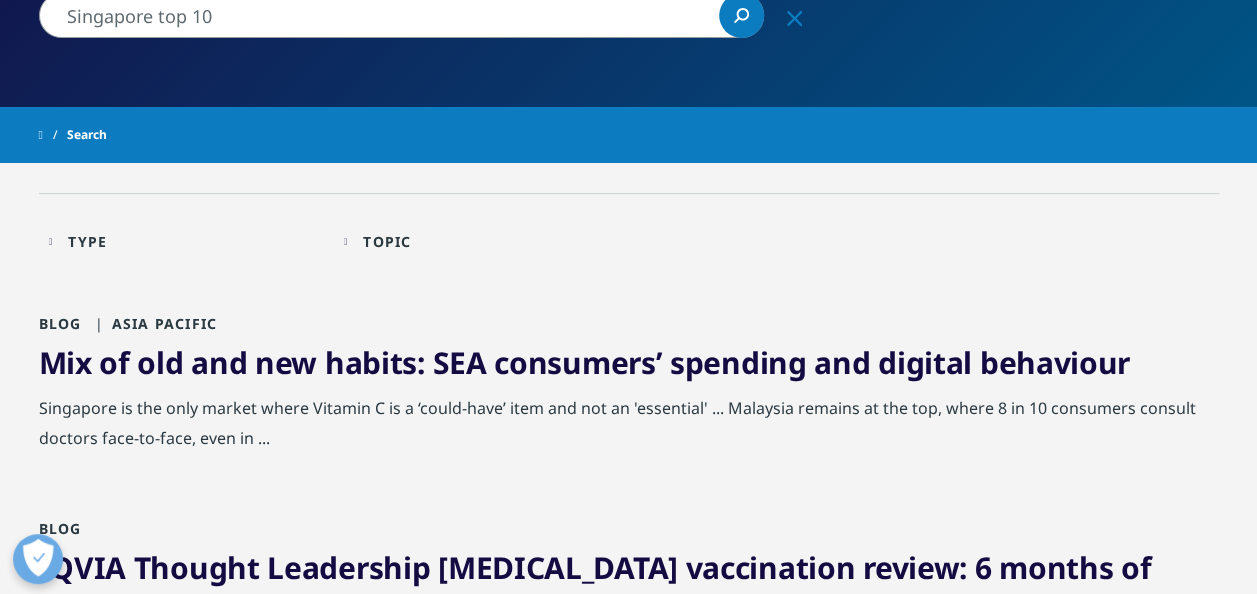 click on "Mix of old and new habits: SEA consumers’ spending and digital behaviour" at bounding box center [584, 362] 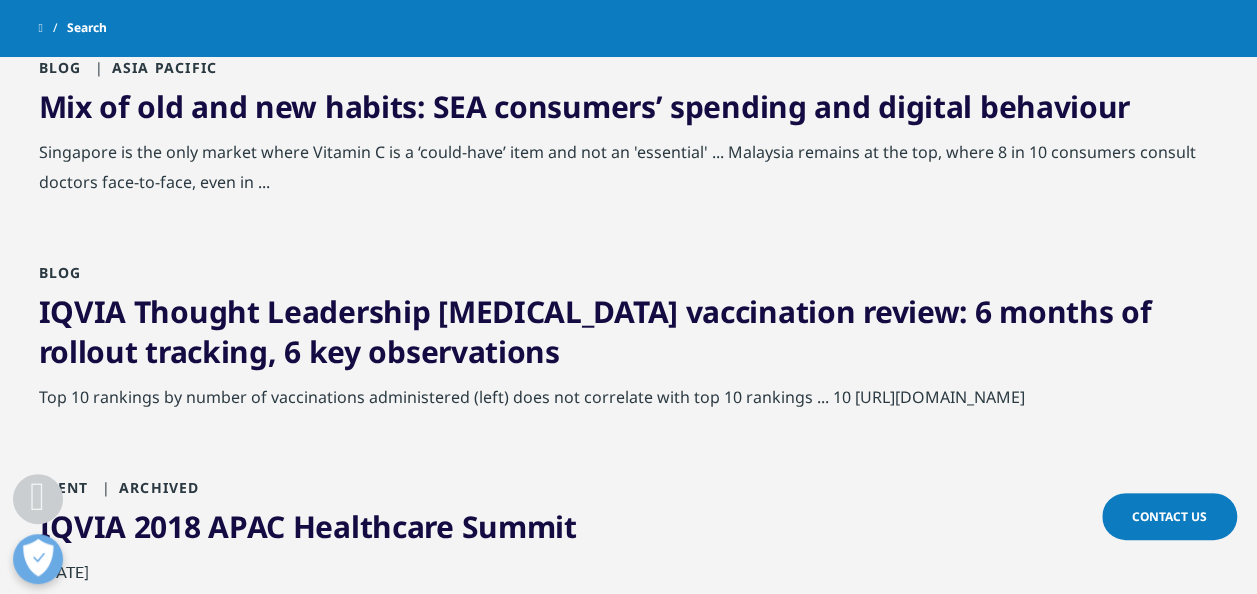 scroll, scrollTop: 600, scrollLeft: 0, axis: vertical 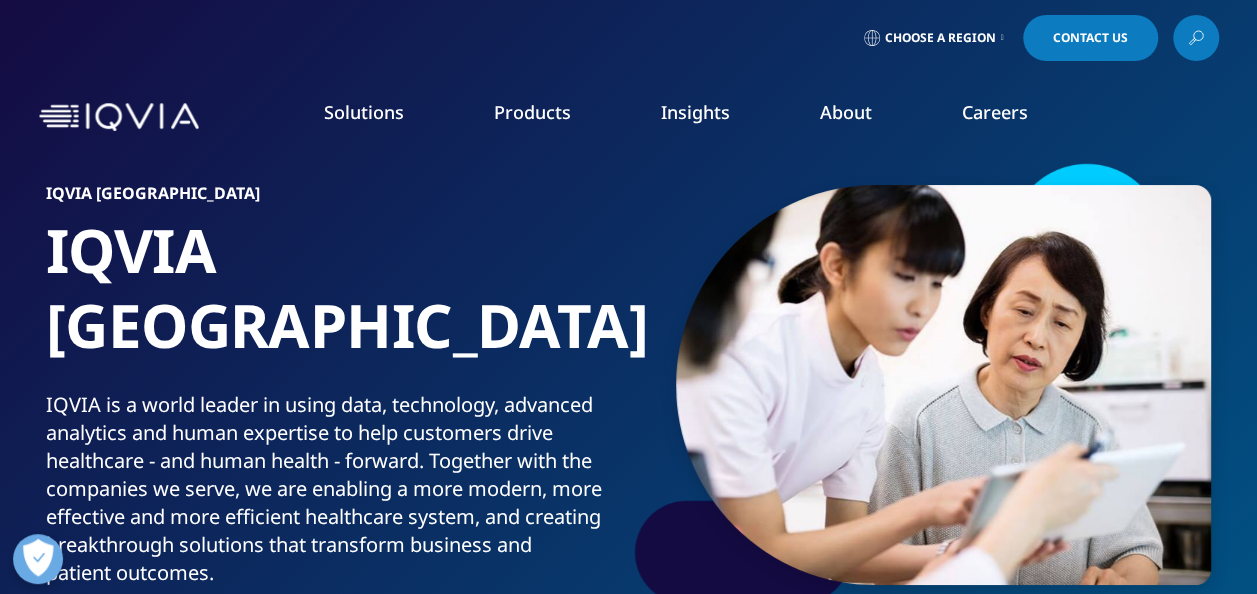 drag, startPoint x: 398, startPoint y: 61, endPoint x: 1771, endPoint y: 434, distance: 1422.7642 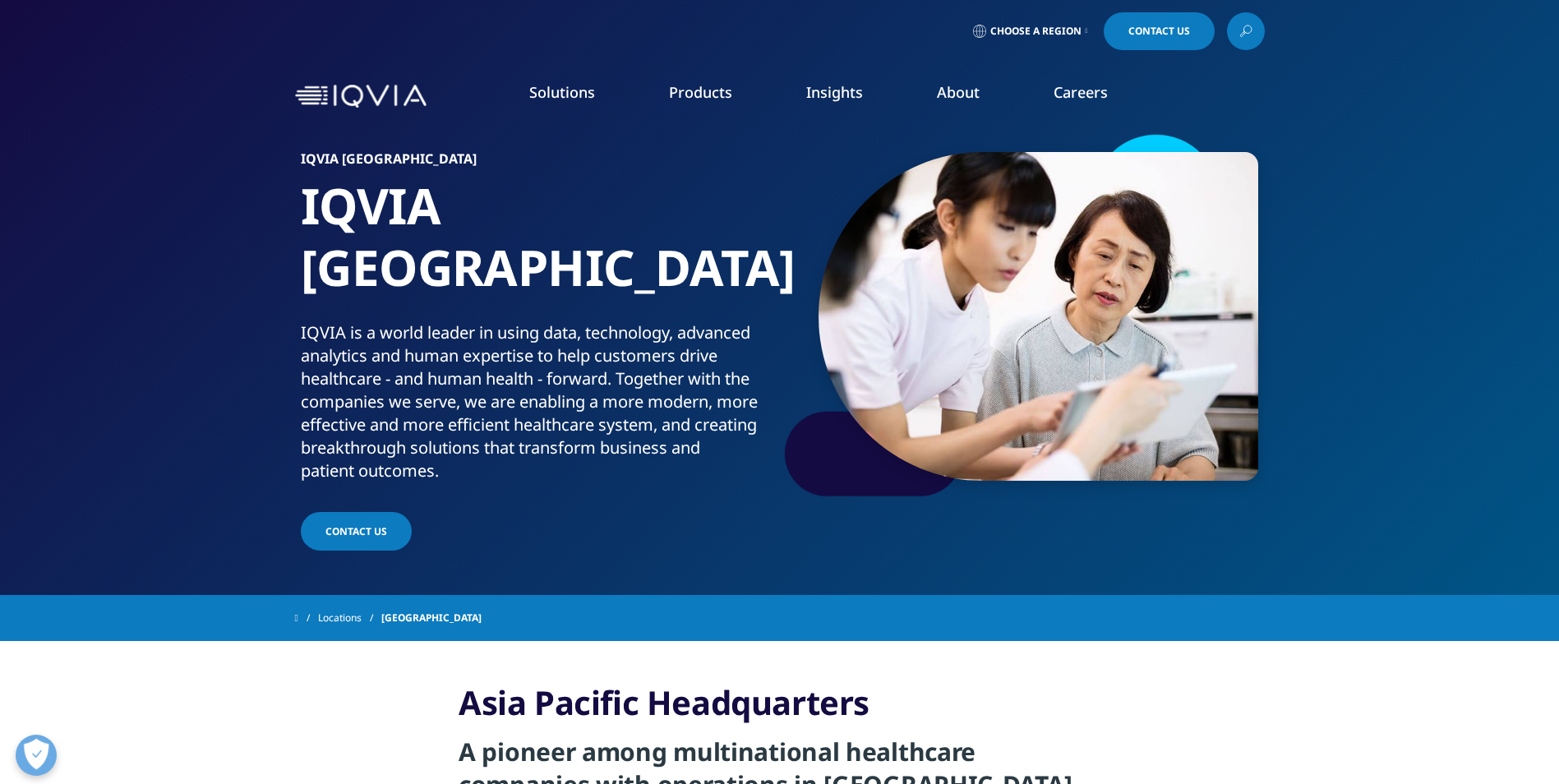 scroll, scrollTop: 0, scrollLeft: 0, axis: both 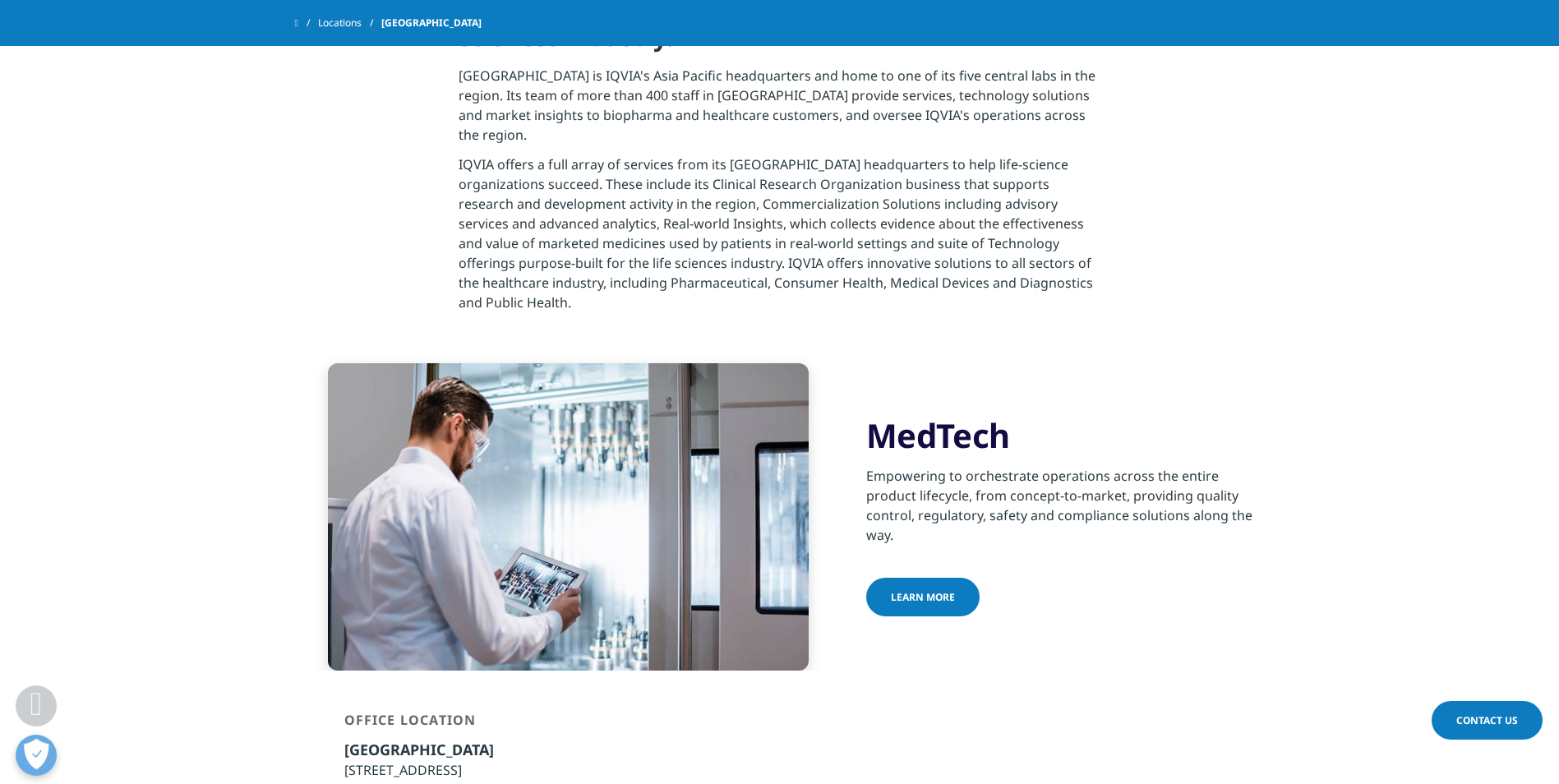 drag, startPoint x: 1183, startPoint y: 25, endPoint x: 1154, endPoint y: 2, distance: 37 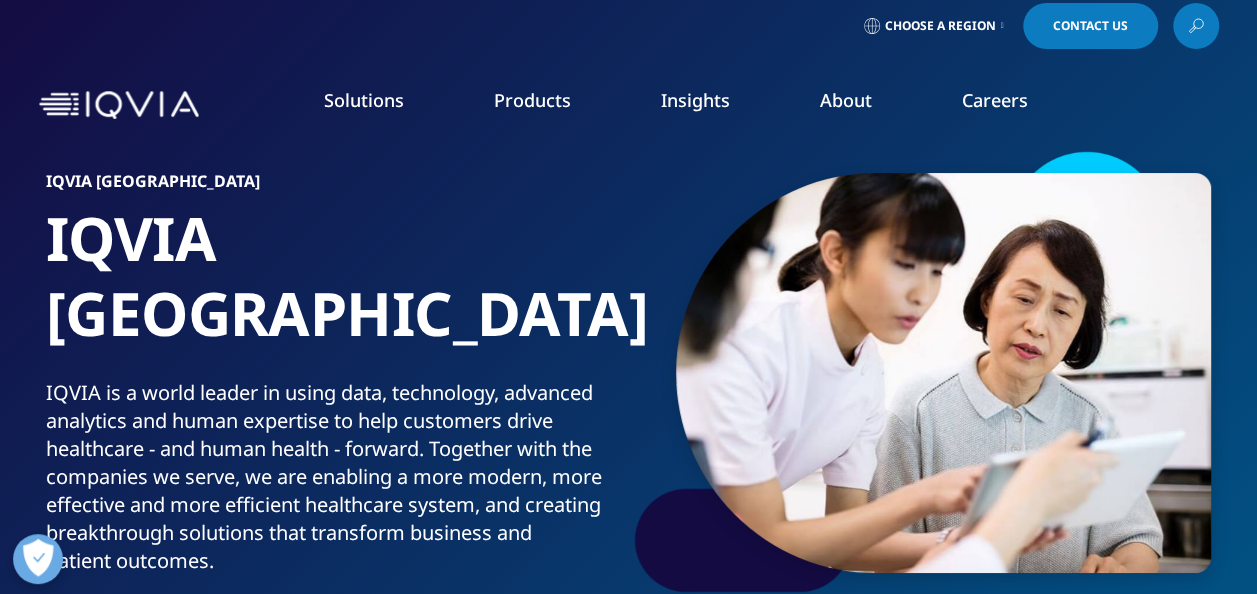 scroll, scrollTop: 0, scrollLeft: 0, axis: both 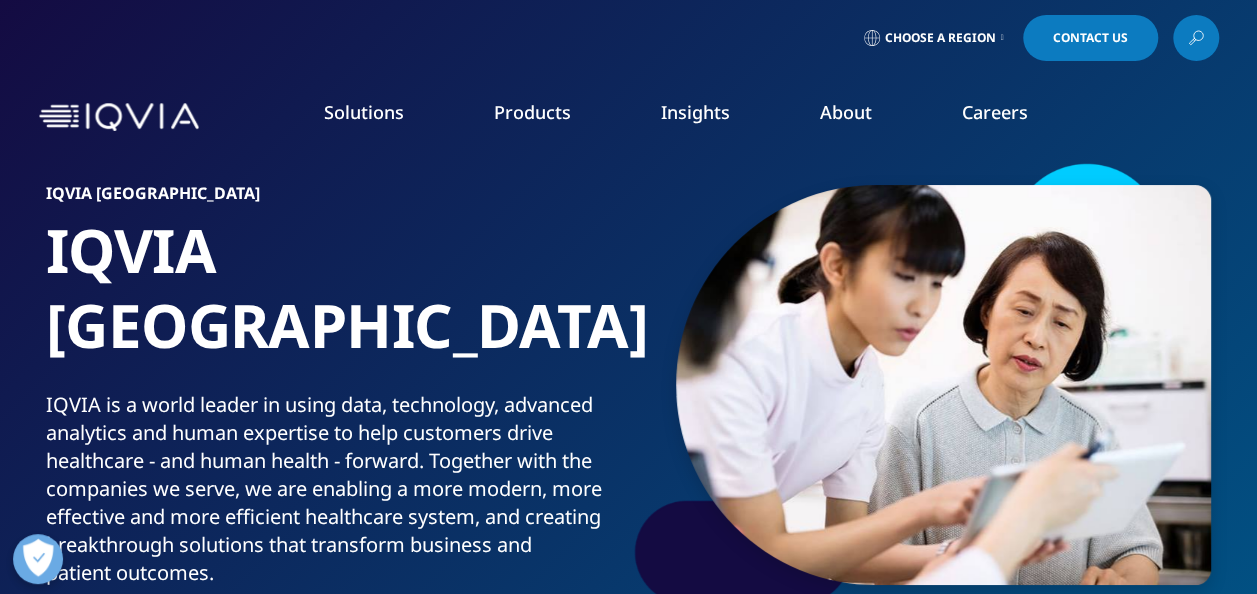 click 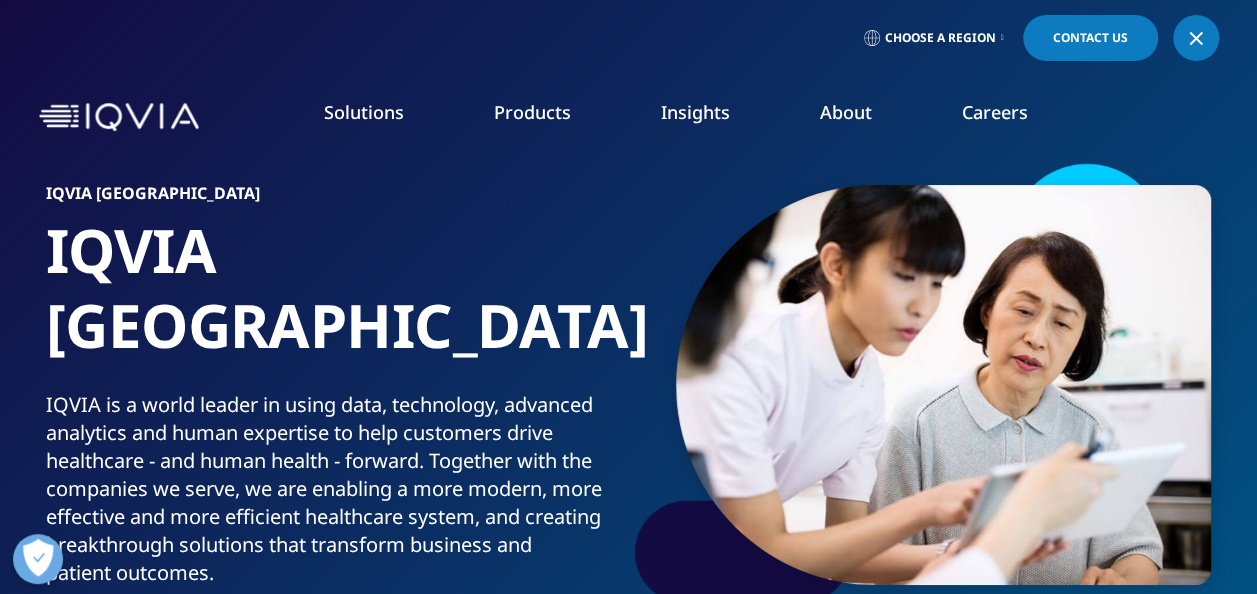 click at bounding box center (1196, 38) 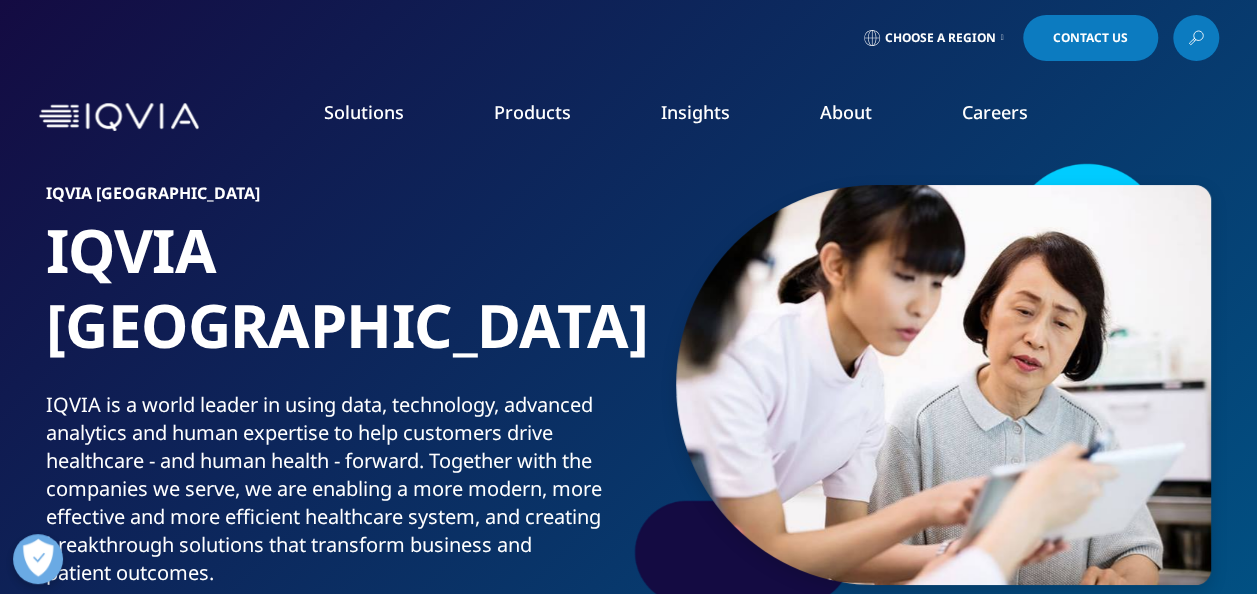 click 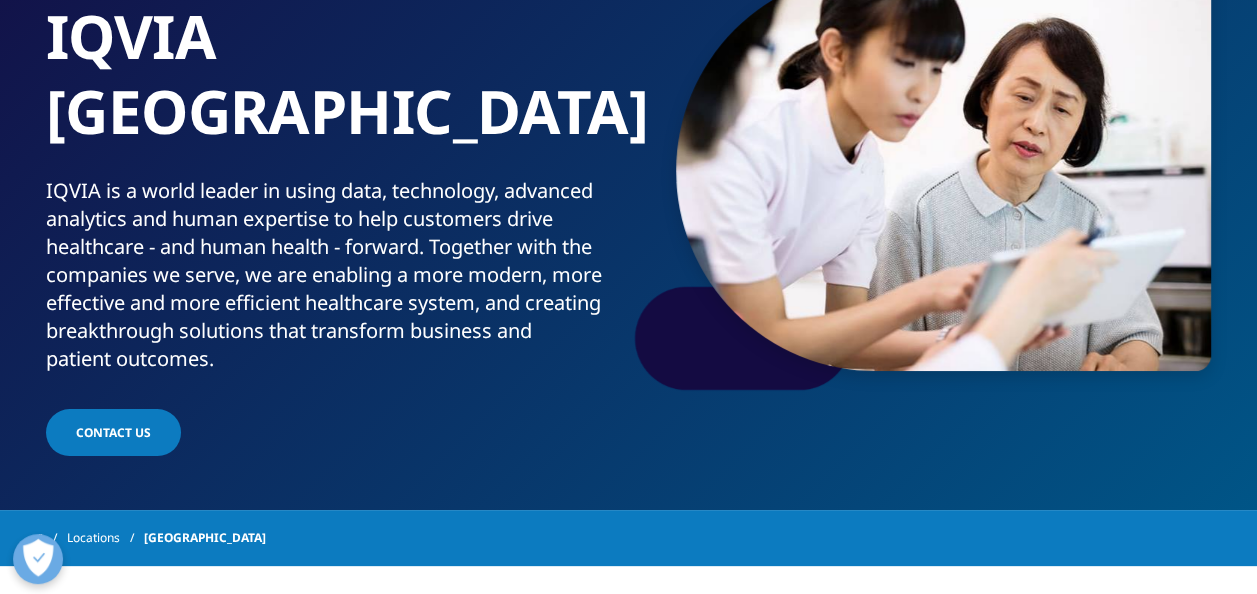 scroll, scrollTop: 0, scrollLeft: 0, axis: both 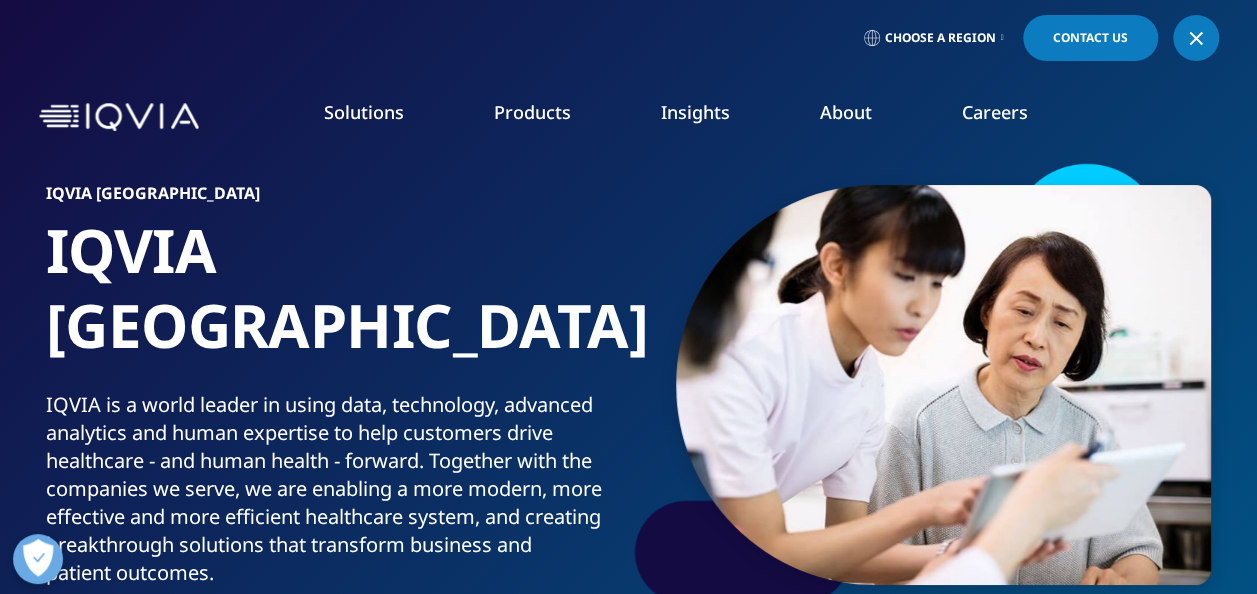 click at bounding box center [119, 117] 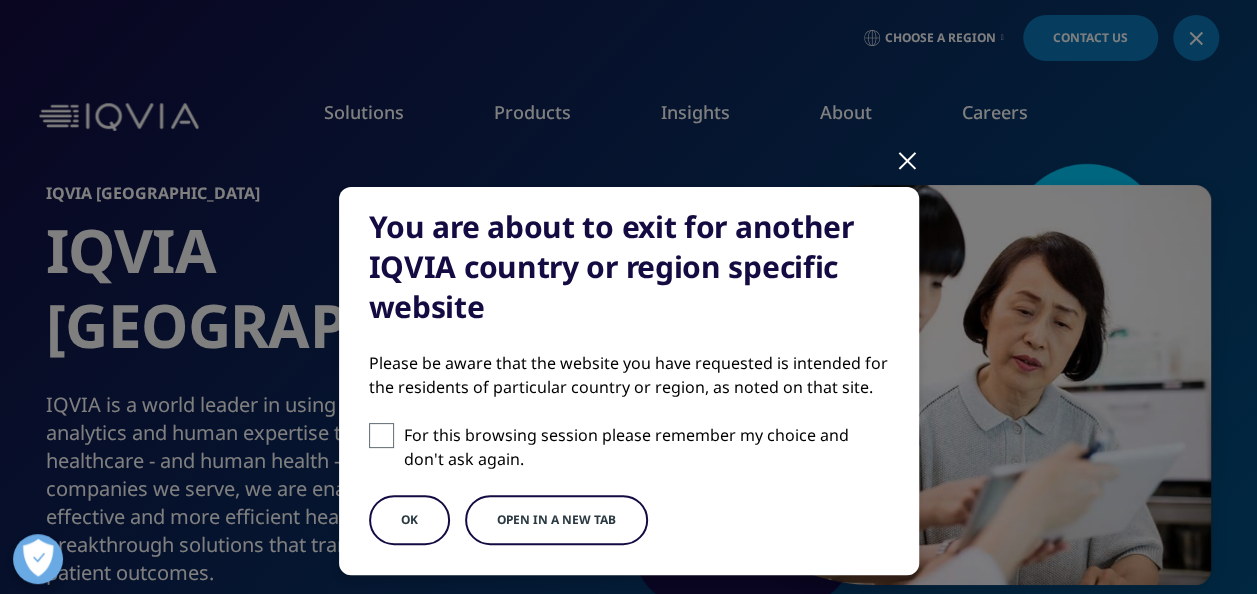 click at bounding box center (907, 159) 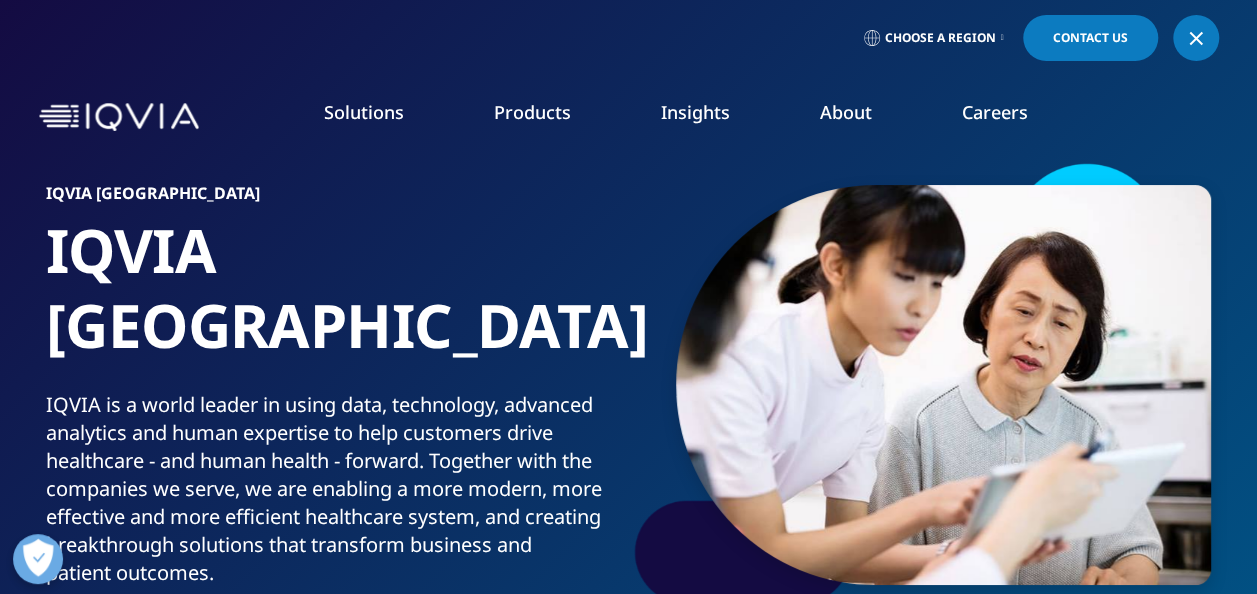 click on "Choose a Region" at bounding box center (940, 38) 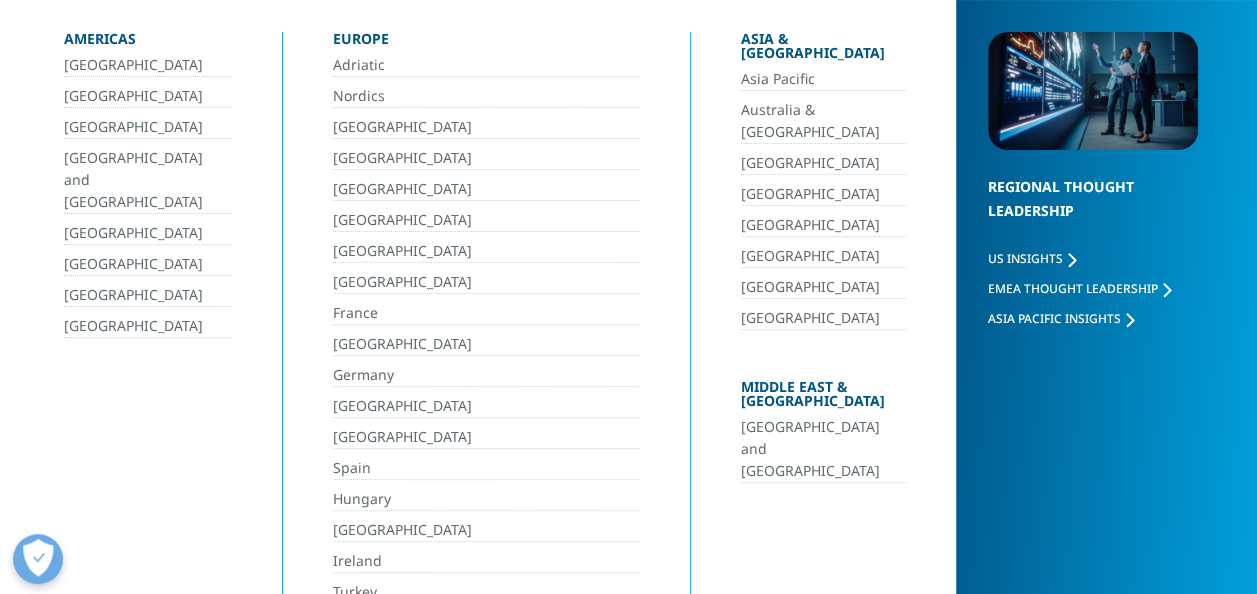 scroll, scrollTop: 0, scrollLeft: 0, axis: both 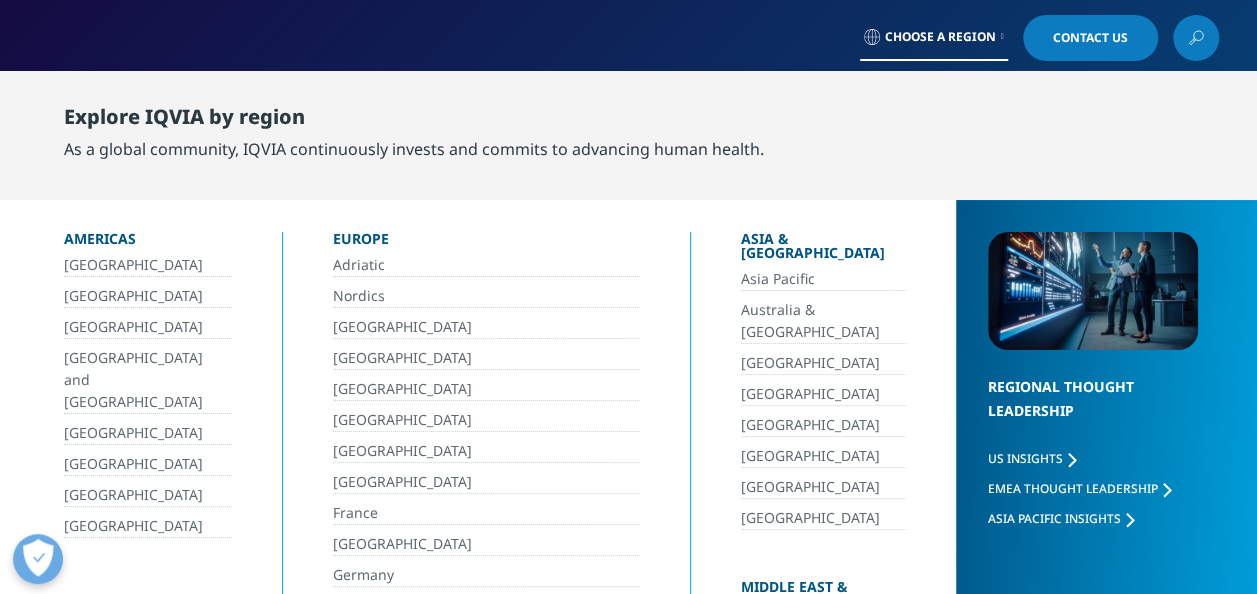 click on "Explore IQVIA by region
As a global community, IQVIA continuously invests and commits to advancing human health." at bounding box center (645, 133) 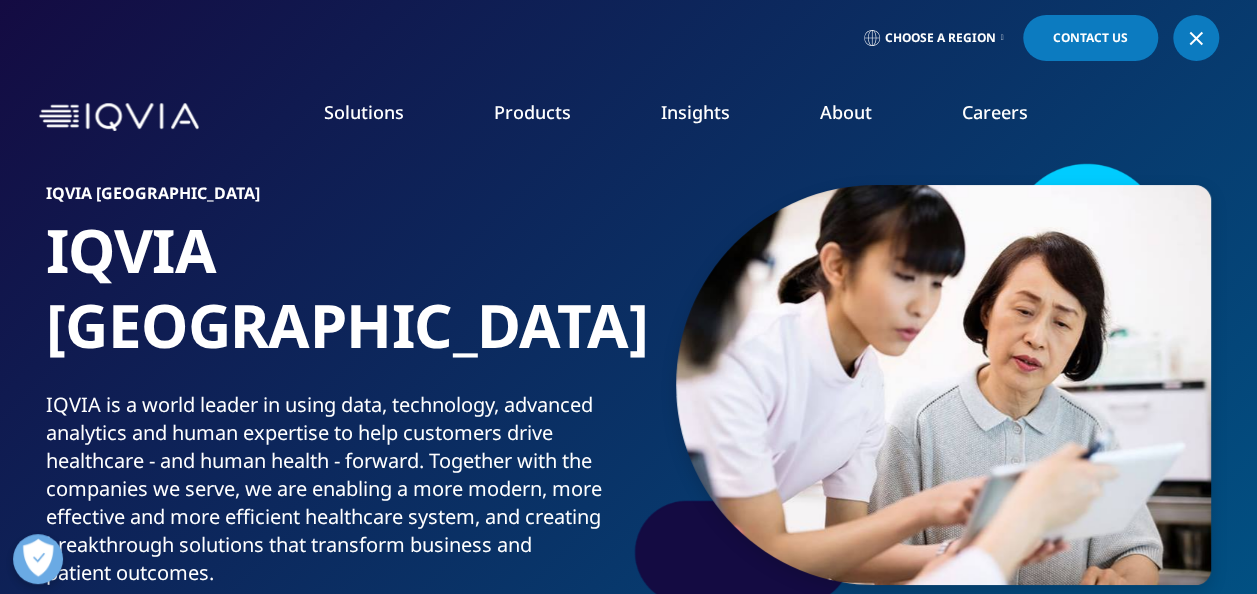 click on "Technology & Analytics" at bounding box center (477, 295) 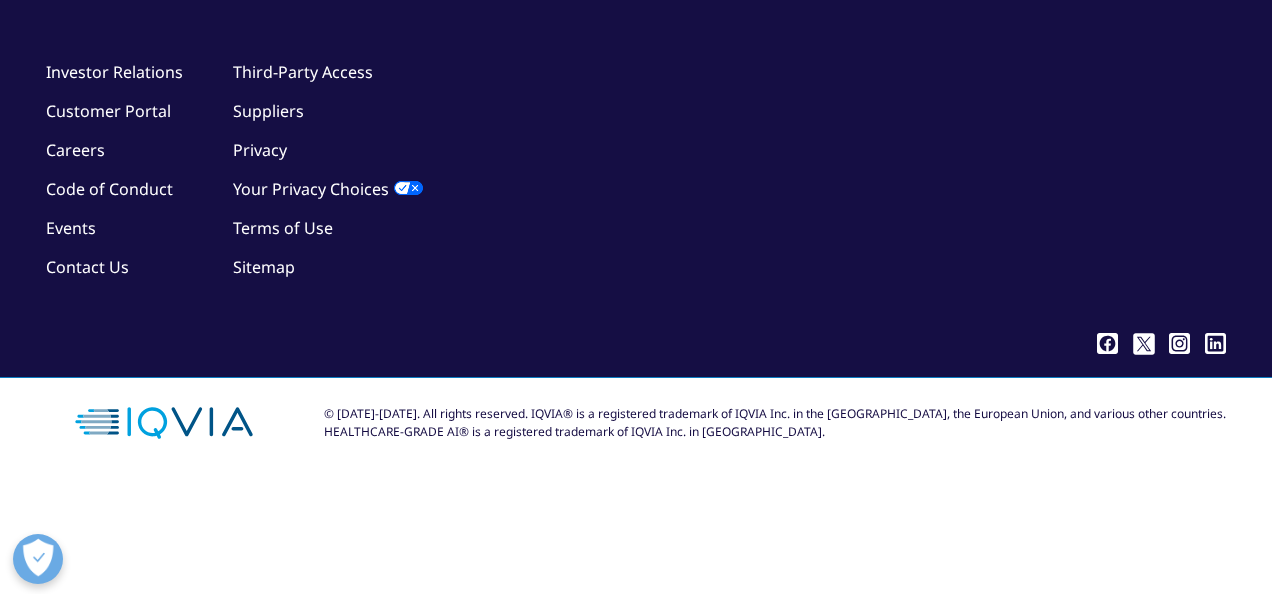 scroll, scrollTop: 0, scrollLeft: 0, axis: both 